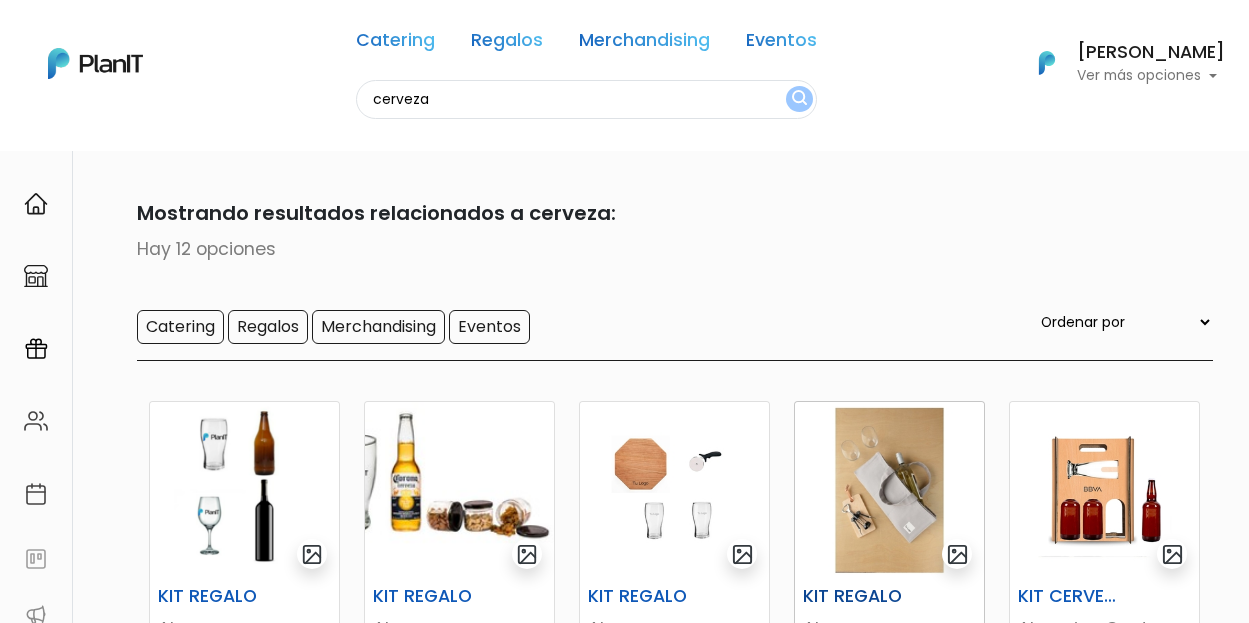 scroll, scrollTop: 0, scrollLeft: 0, axis: both 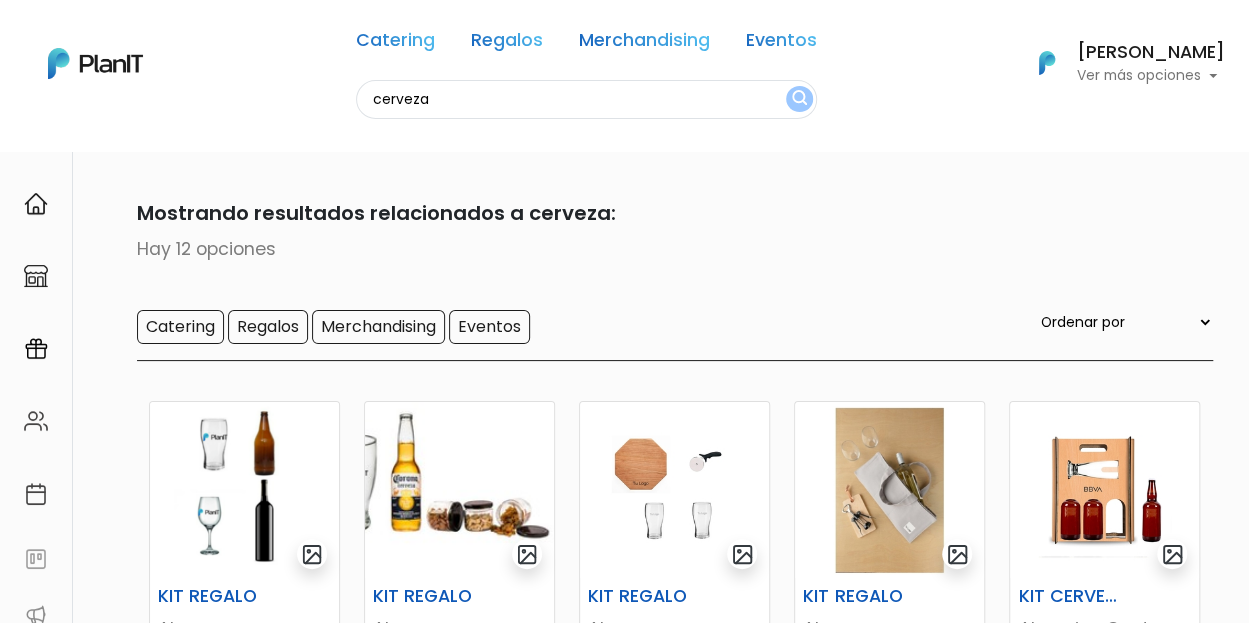 click on "J     keyboard_arrow_down   PLAN IT   Ya probaste PlanitGO? Vas a poder automatizarlas acciones de todo el año. Escribinos para saber más!
¡Escríbenos!
insert_emoticon
send" at bounding box center (1049, 1821) 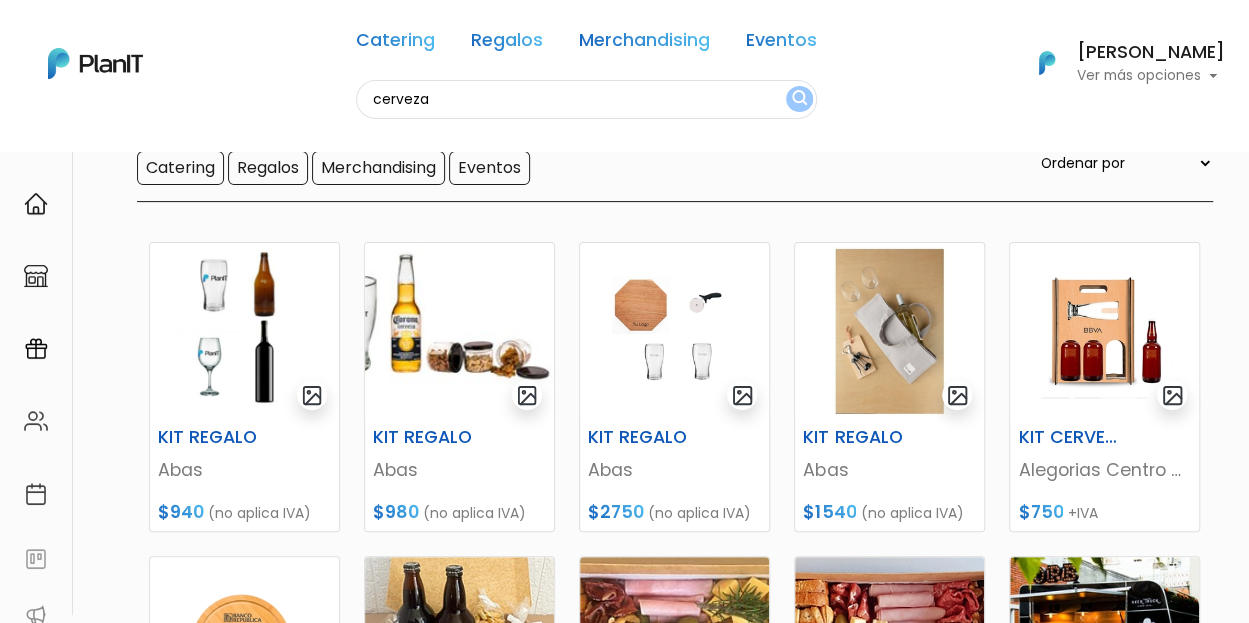scroll, scrollTop: 0, scrollLeft: 0, axis: both 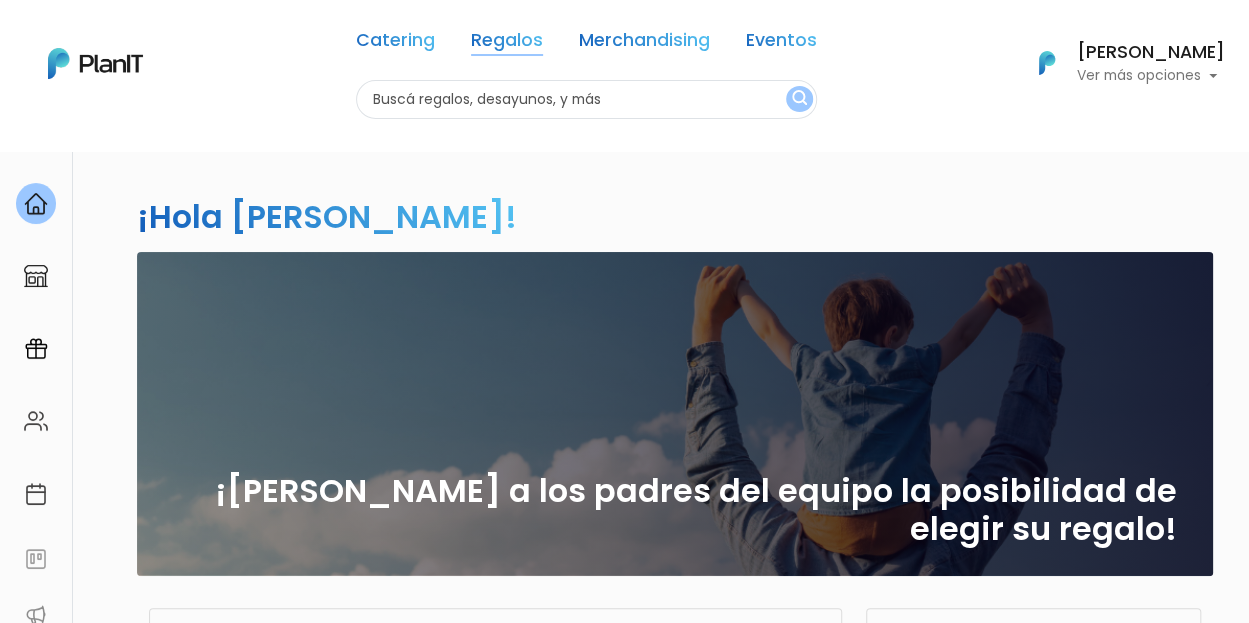 click on "Regalos" at bounding box center [507, 44] 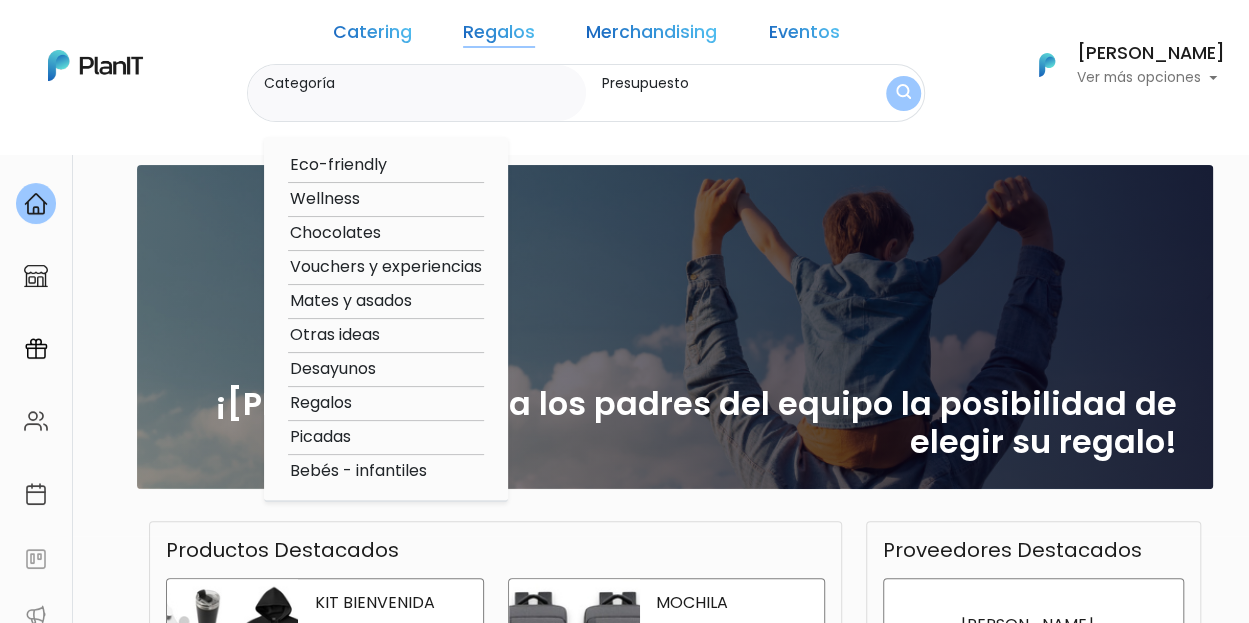 scroll, scrollTop: 200, scrollLeft: 0, axis: vertical 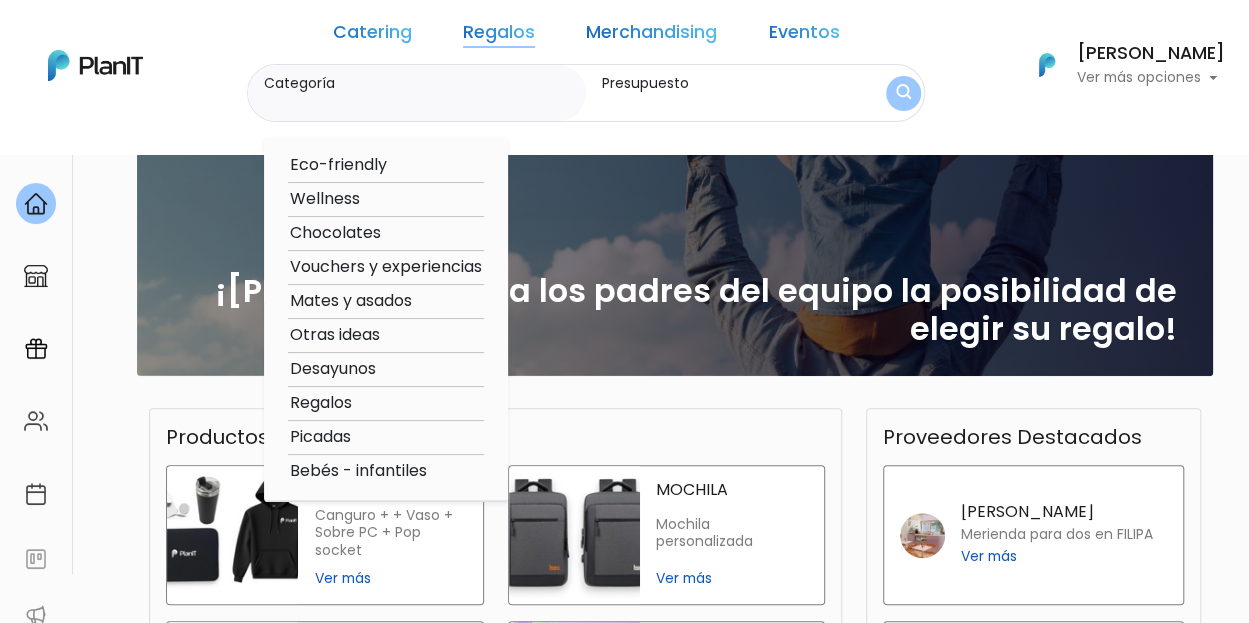 click on "Vouchers y experiencias" at bounding box center [386, 267] 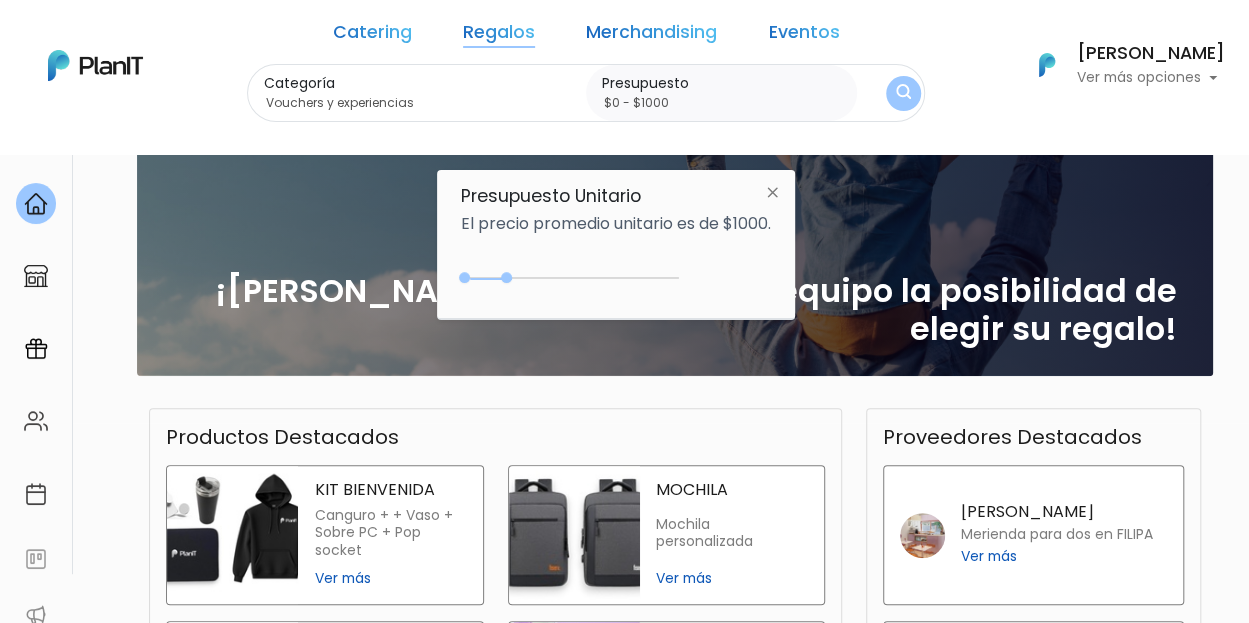 click at bounding box center (903, 93) 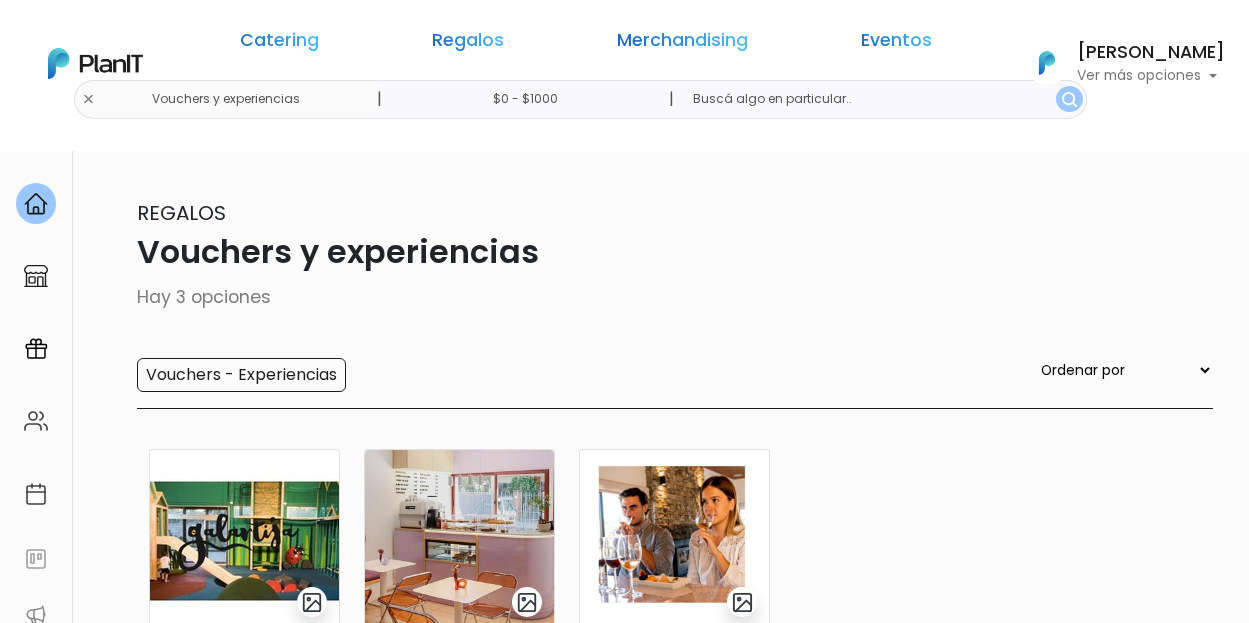 scroll, scrollTop: 0, scrollLeft: 0, axis: both 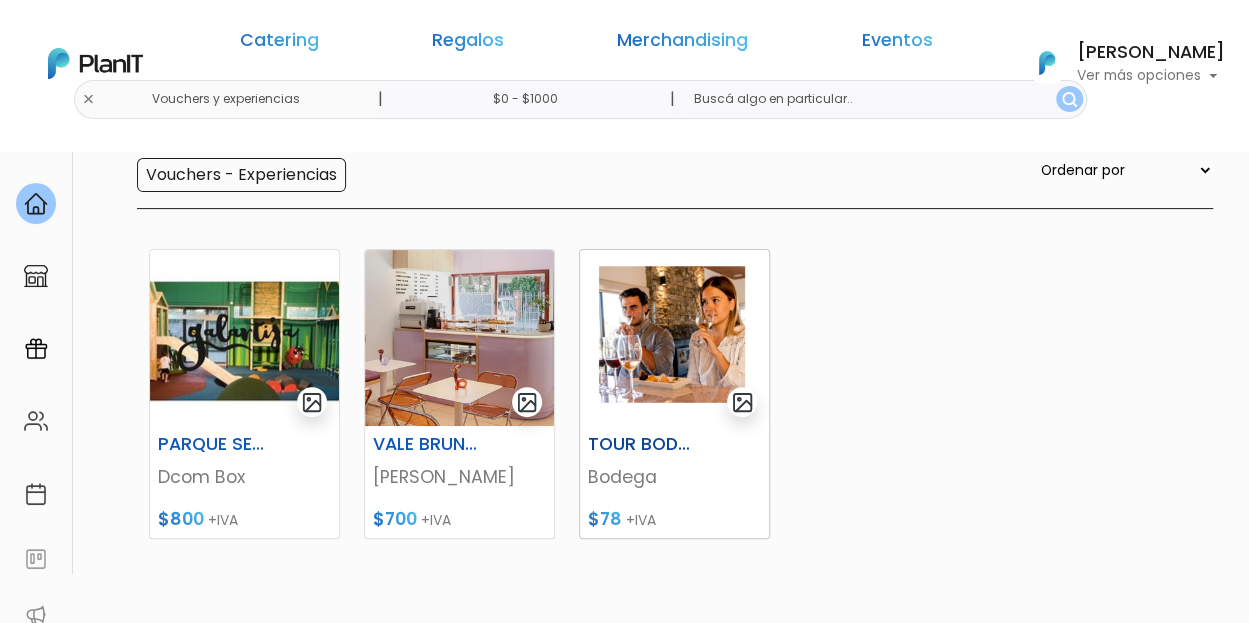 click on "TOUR BODEGA PARA DOS PERSONAS" at bounding box center (641, 444) 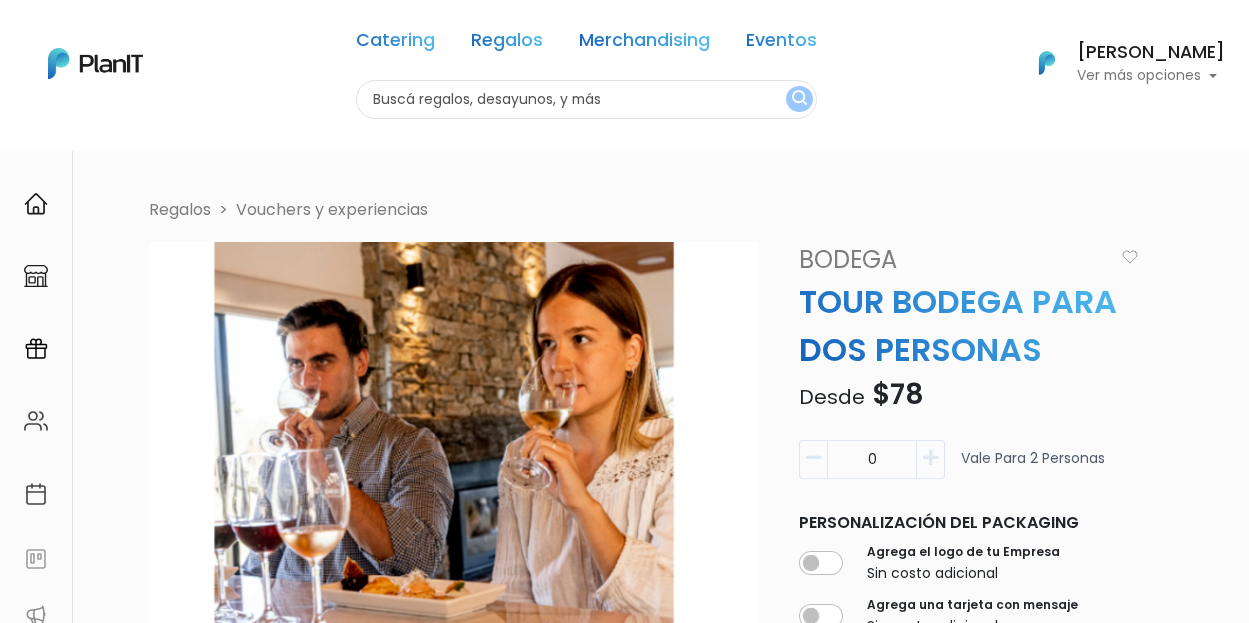 scroll, scrollTop: 0, scrollLeft: 0, axis: both 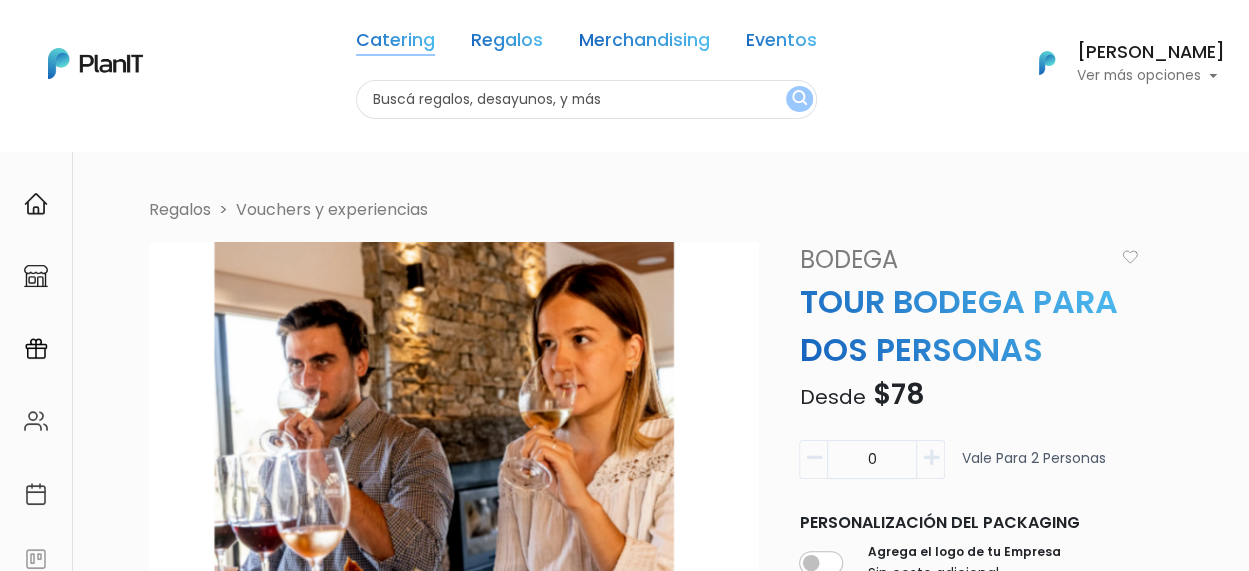 click on "Catering" at bounding box center (395, 44) 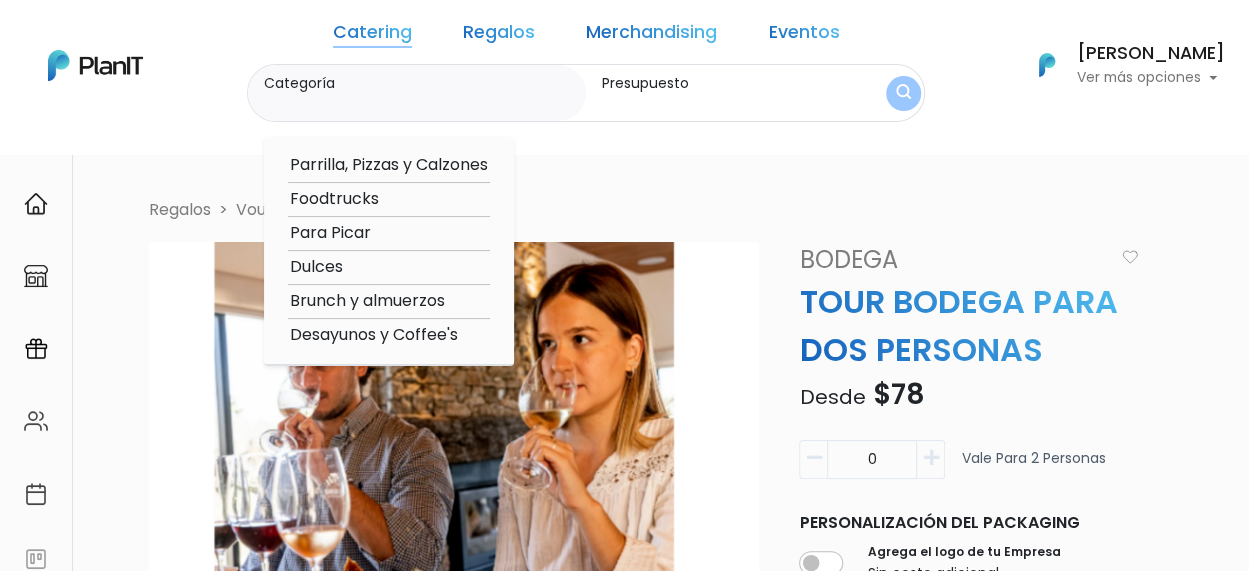 click on "Regalos" at bounding box center (499, 36) 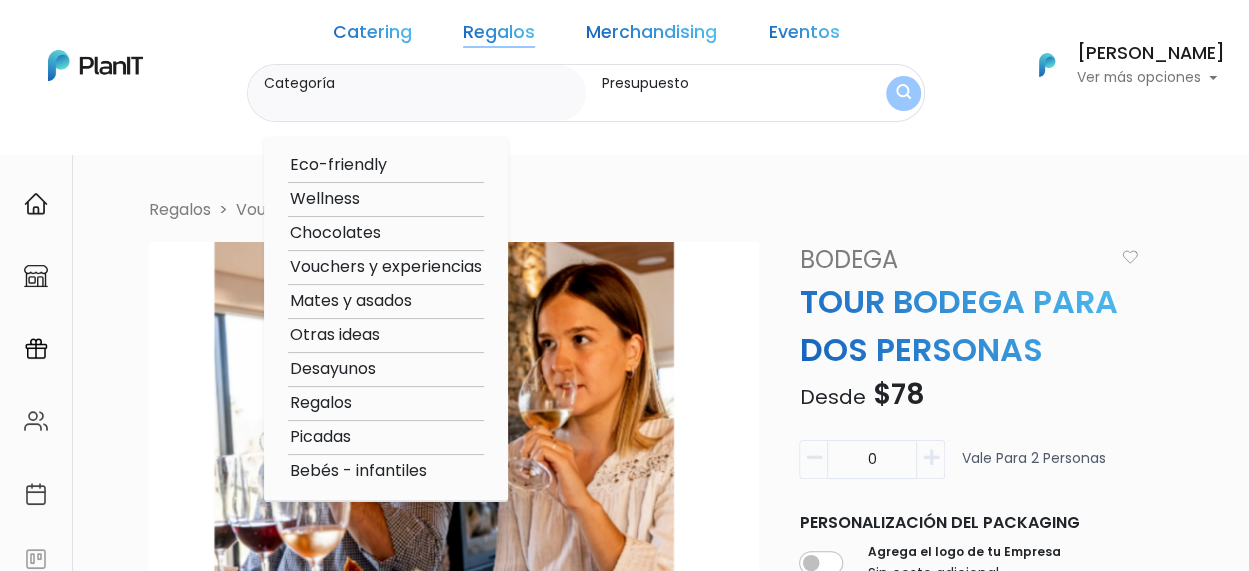 click on "Chocolates" at bounding box center [386, 233] 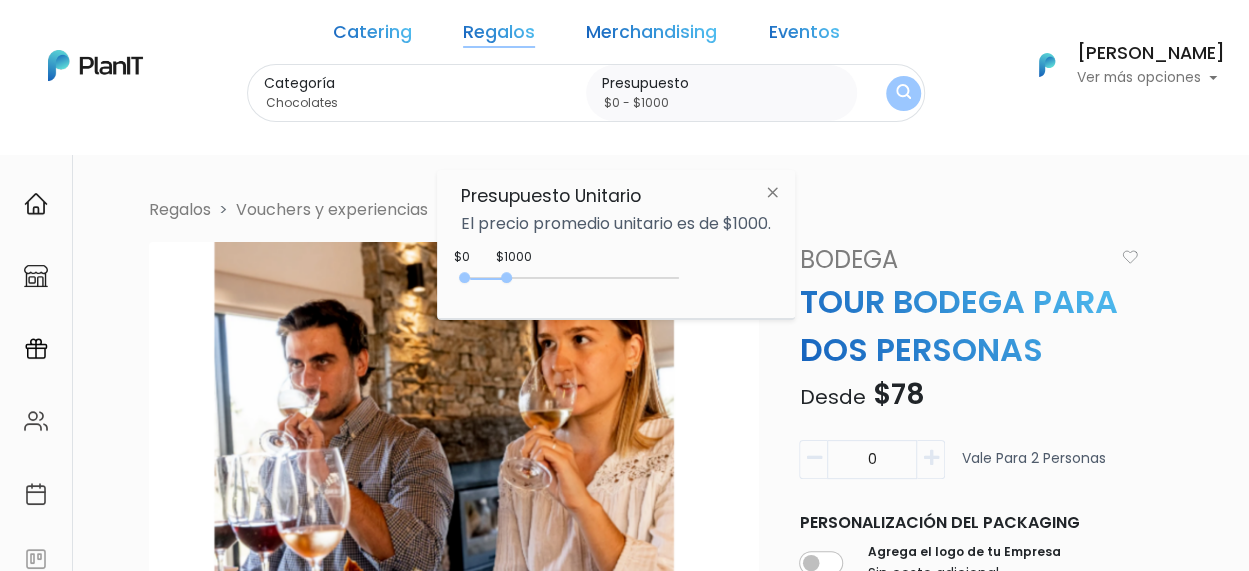 click on "Catering
Regalos
Merchandising
Eventos
Catering
Regalos
Merchandising
Eventos
Categoría
Chocolates
Eco-friendly Wellness Chocolates Vouchers y experiencias Mates y asados Otras ideas Desayunos Regalos Picadas Bebés - infantiles
Presupuesto
$0 - $1000
Presupuesto Unitario
El precio promedio unitario es de $1000.
$1000
$0
0 : 1000 0 1000 0,1000
Mis Compras
Mi Lista
FAQs
Editar Información" at bounding box center [624, 77] 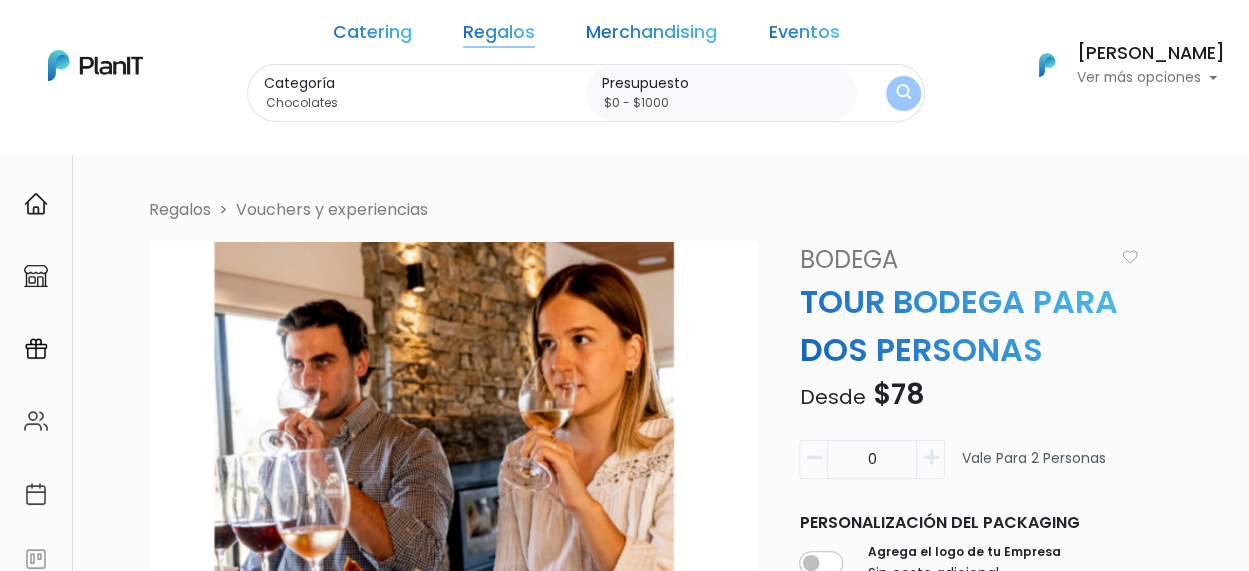 click on "Regalos" at bounding box center [499, 36] 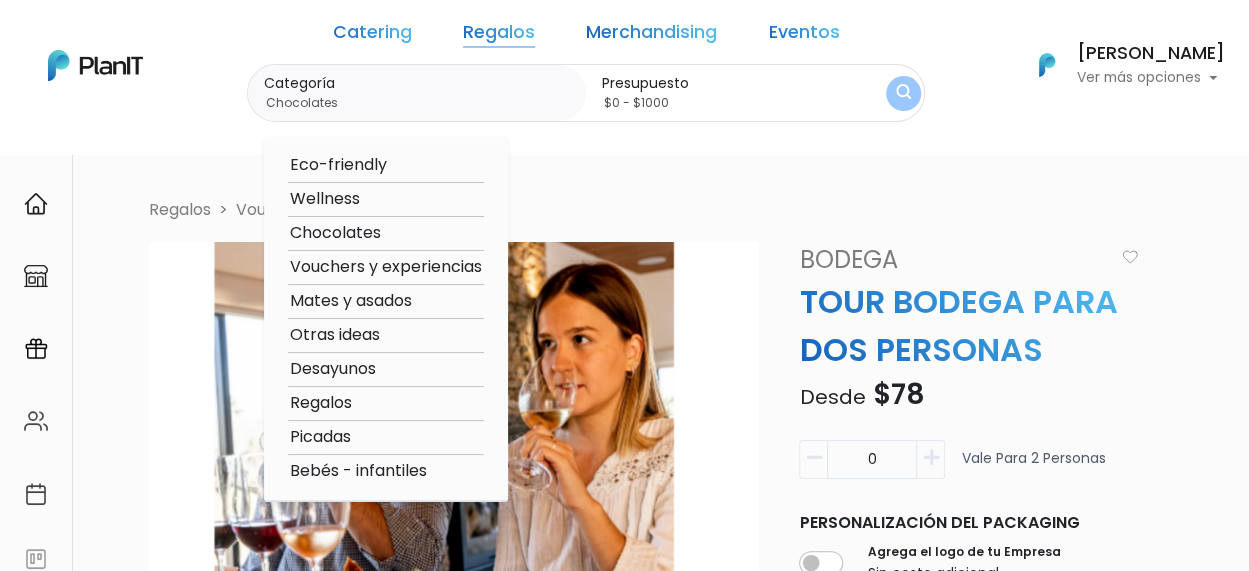 click on "Otras ideas" at bounding box center (386, 335) 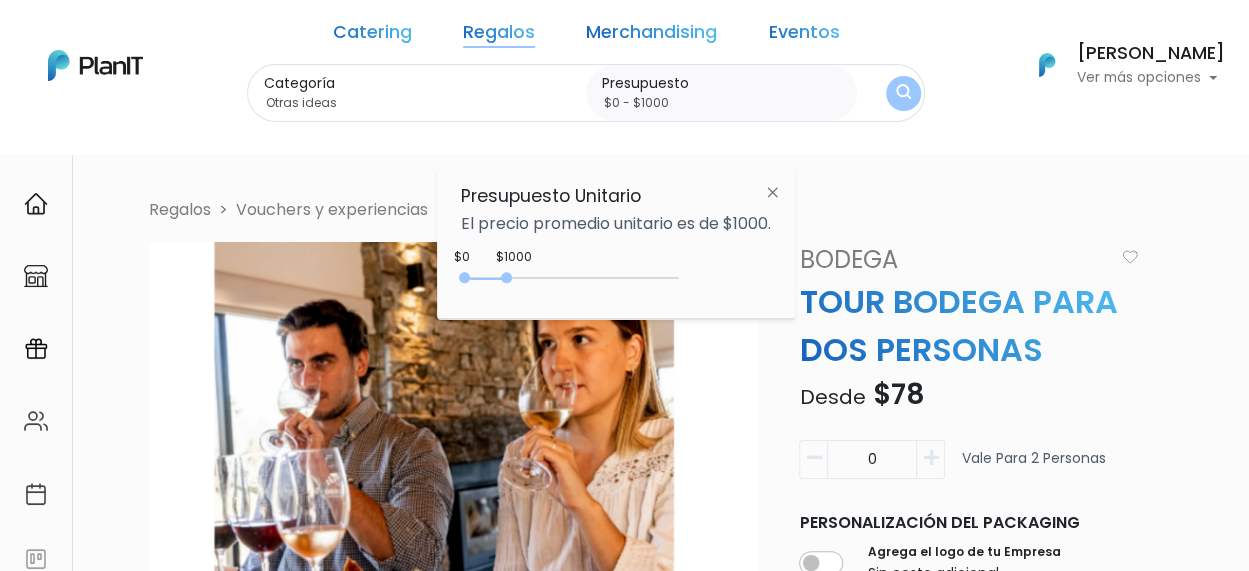 click at bounding box center [772, 192] 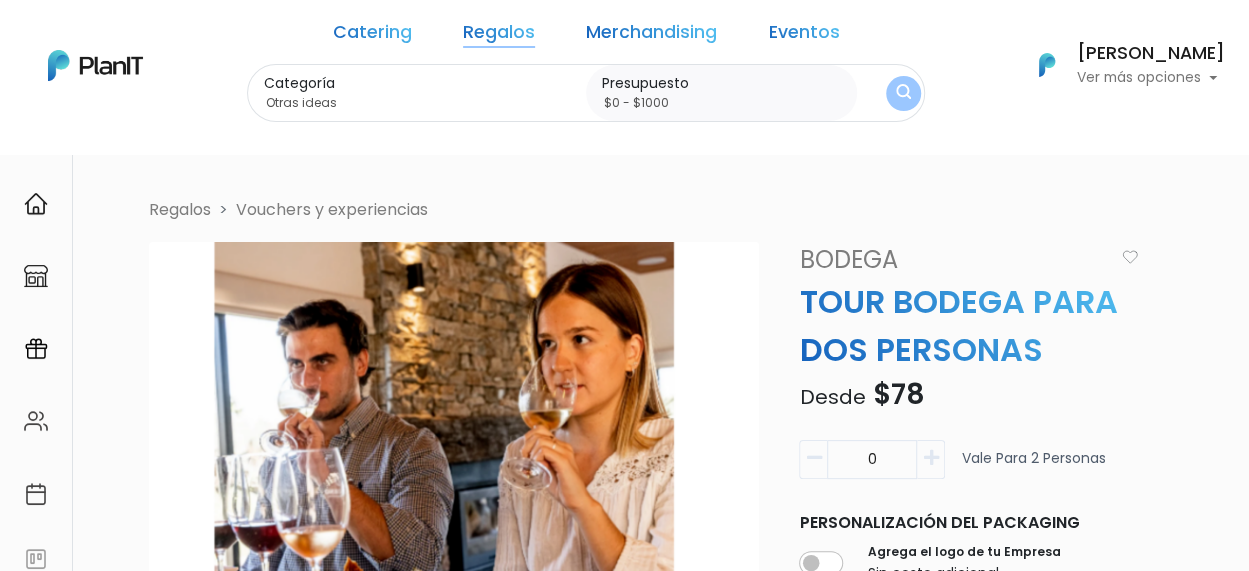 click on "Regalos" at bounding box center [499, 36] 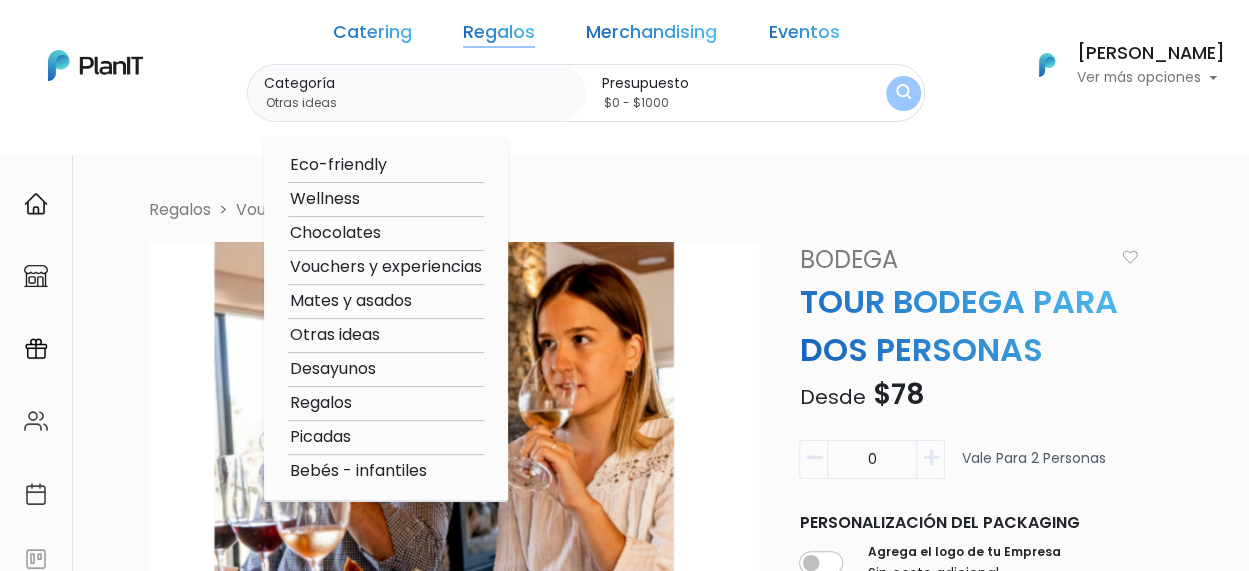 click on "$0 - $1000" at bounding box center (725, 103) 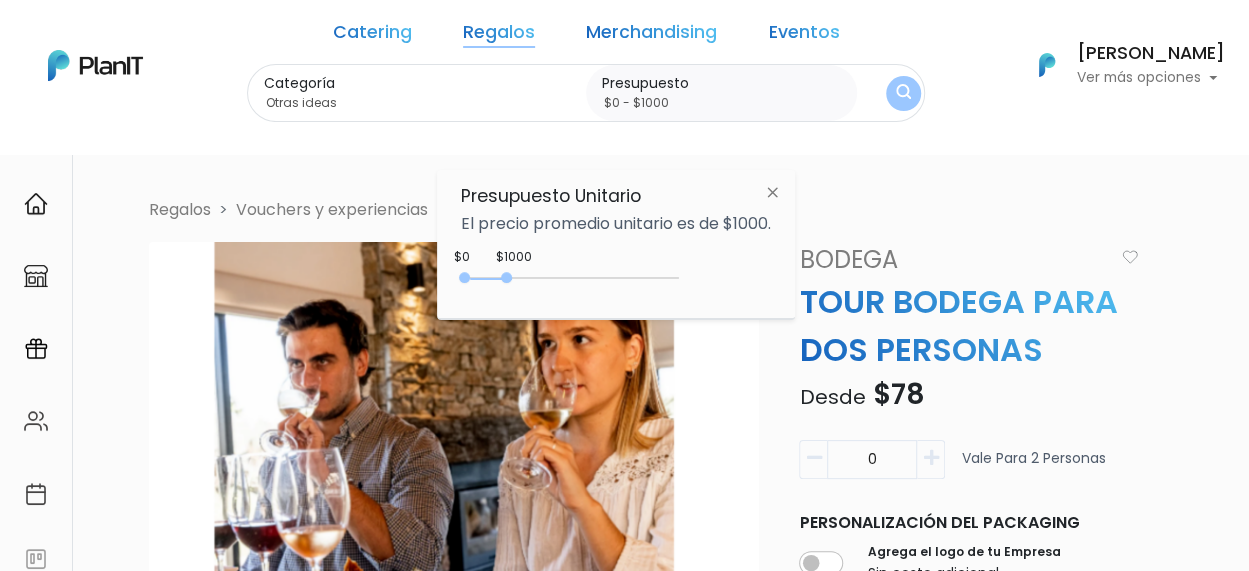 click on "$0 - $1000" at bounding box center [725, 103] 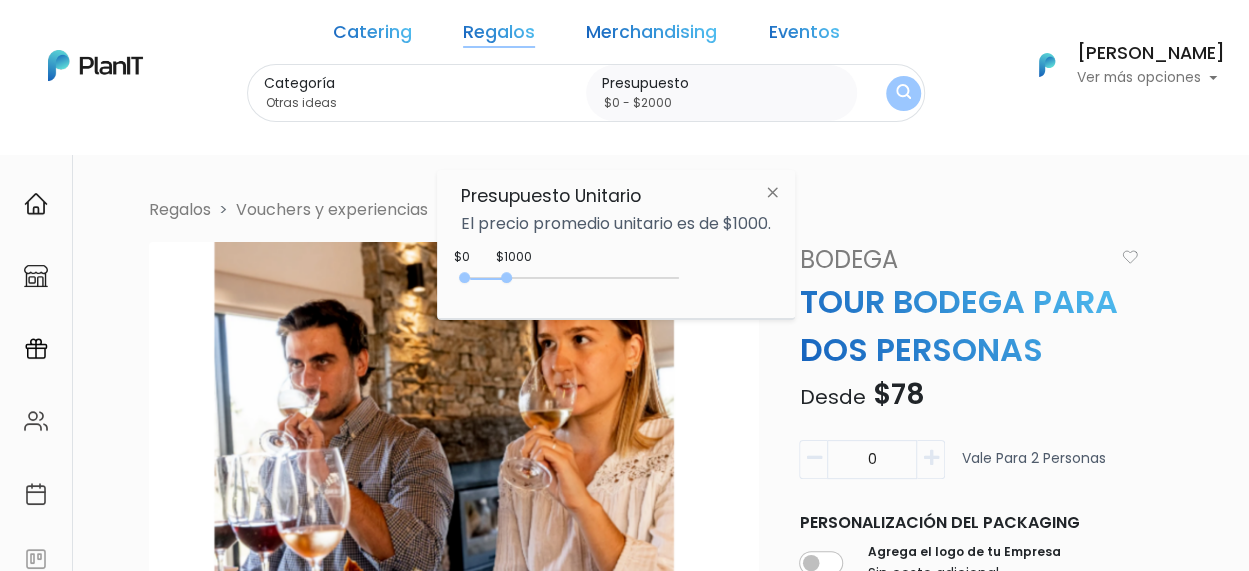 type on "$0 - $2000" 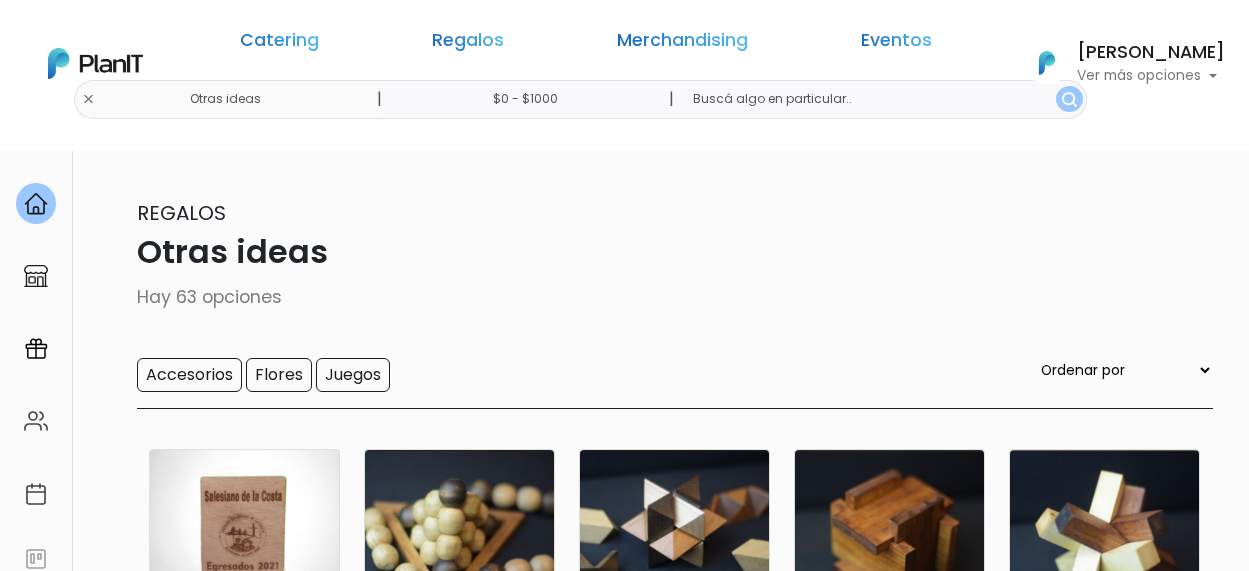 scroll, scrollTop: 0, scrollLeft: 0, axis: both 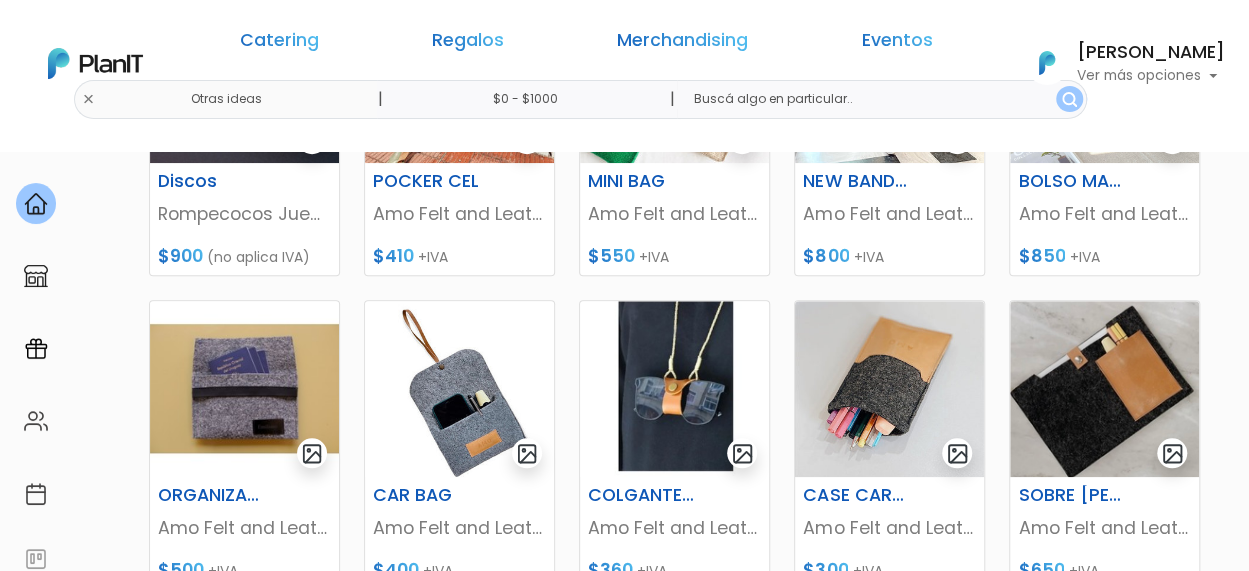 click on "keyboard_arrow_down" at bounding box center (1174, 1917) 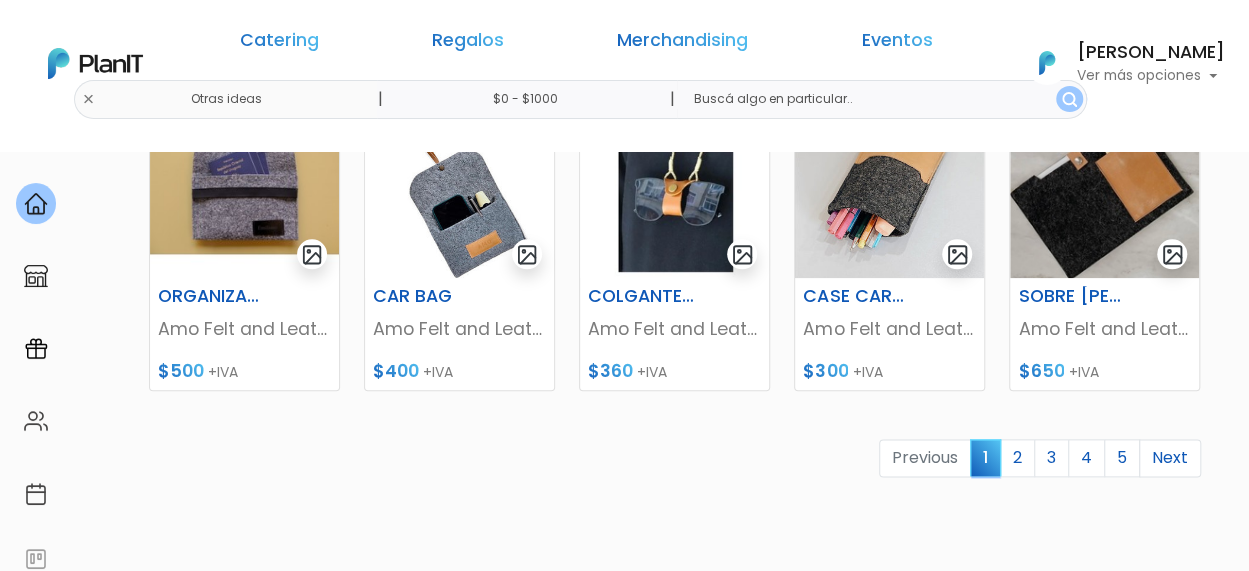 scroll, scrollTop: 877, scrollLeft: 0, axis: vertical 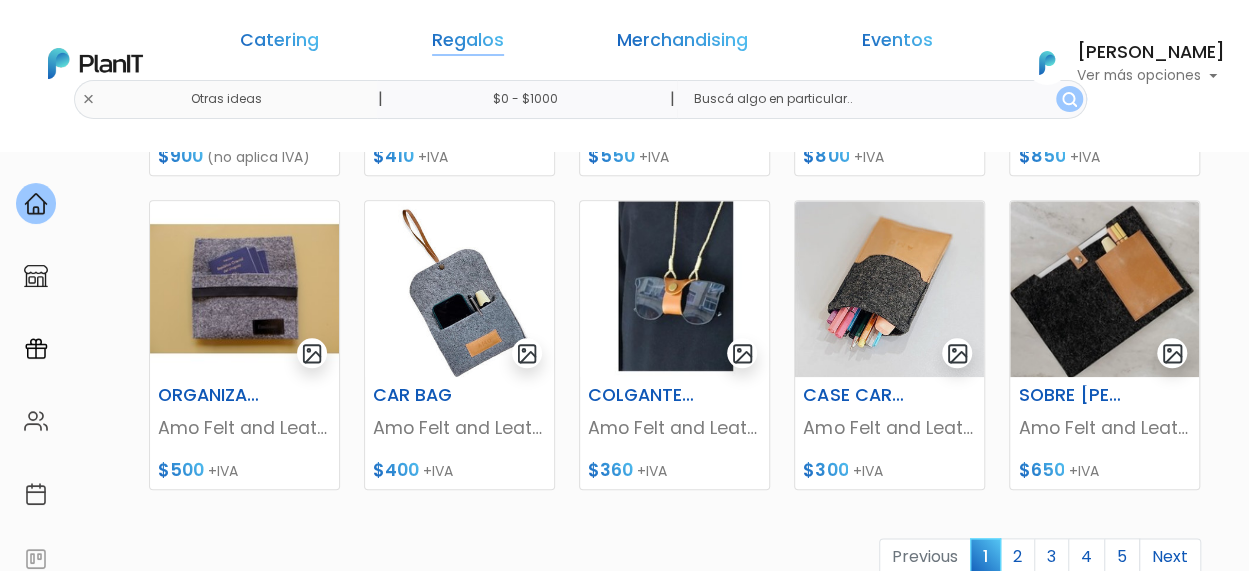 click on "Regalos" at bounding box center [468, 44] 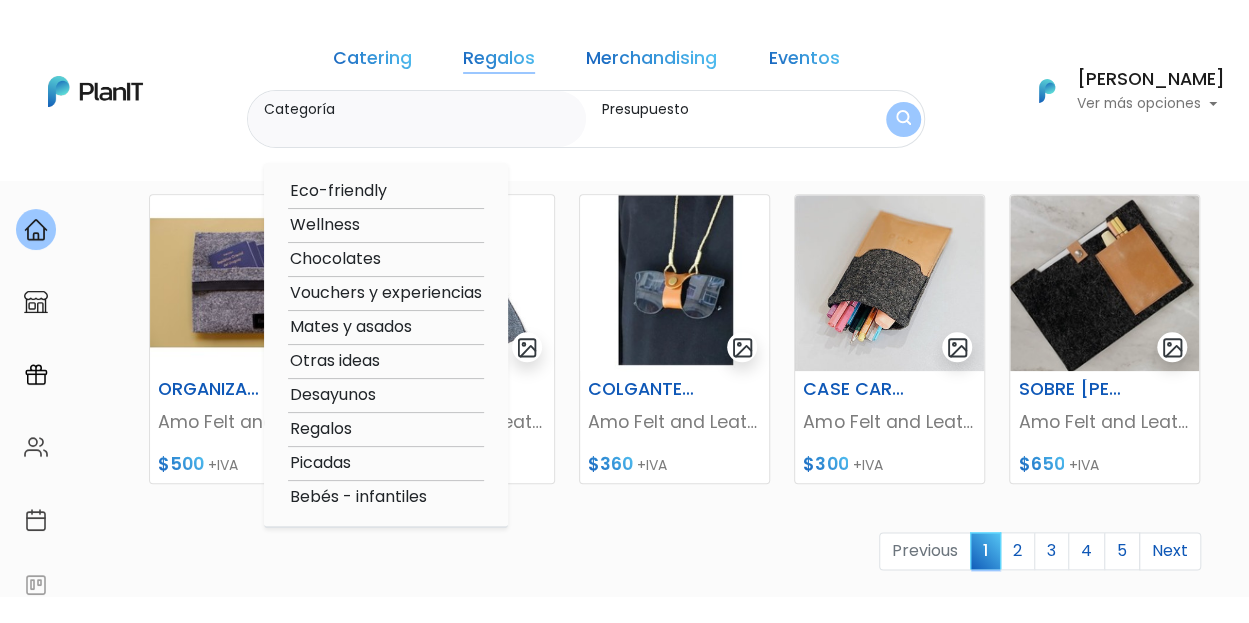 scroll, scrollTop: 977, scrollLeft: 0, axis: vertical 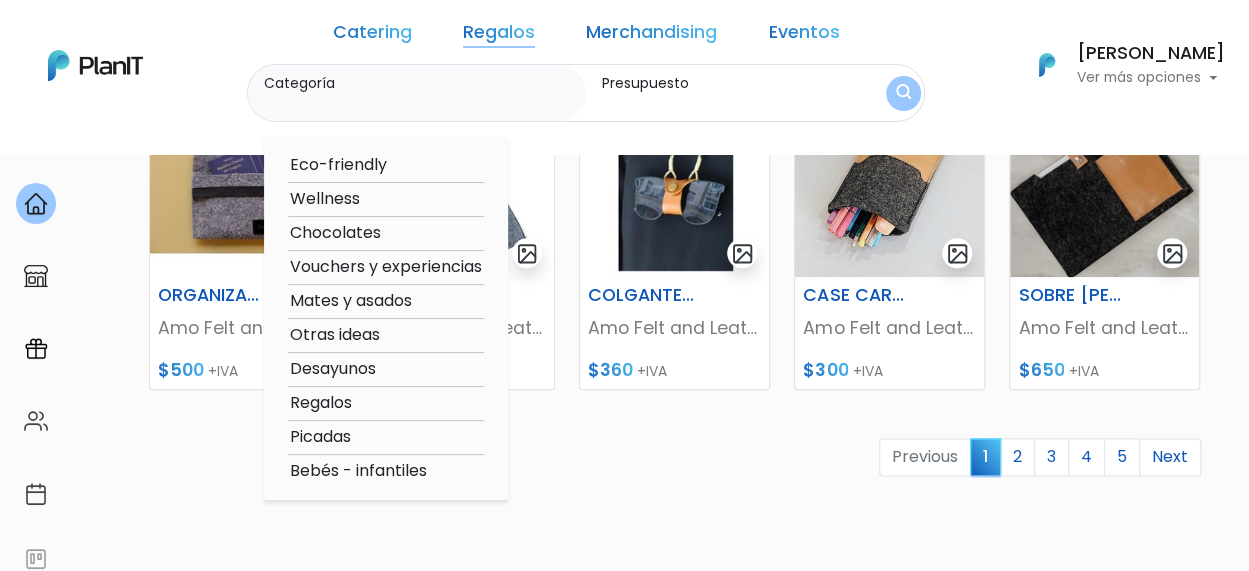 click on "Vouchers y experiencias" at bounding box center (386, 267) 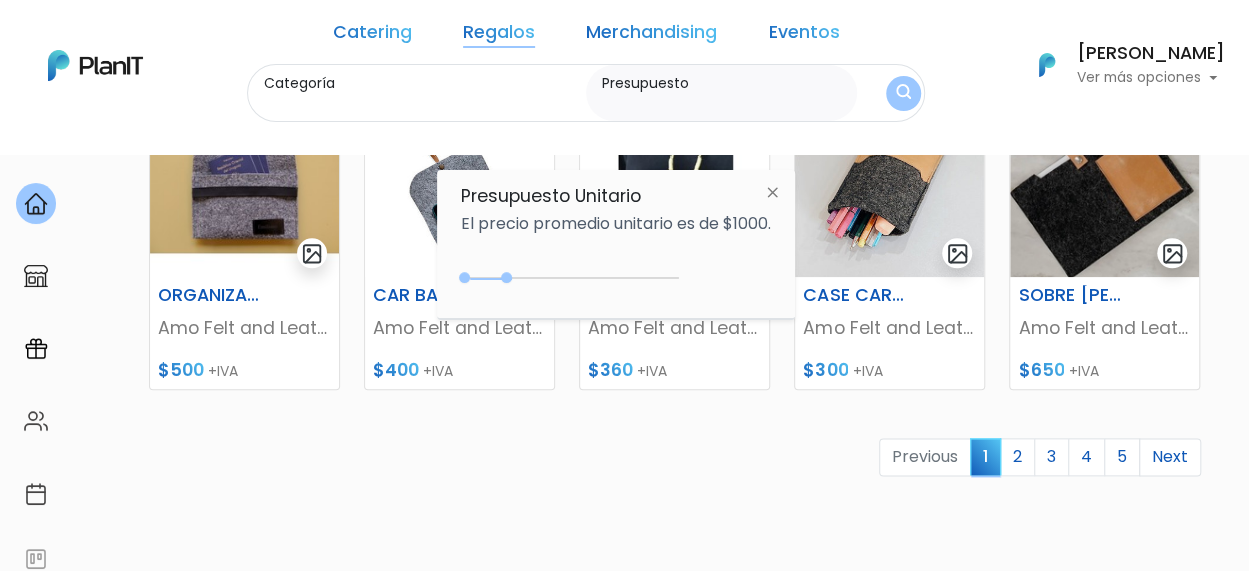 type on "Vouchers y experiencias" 